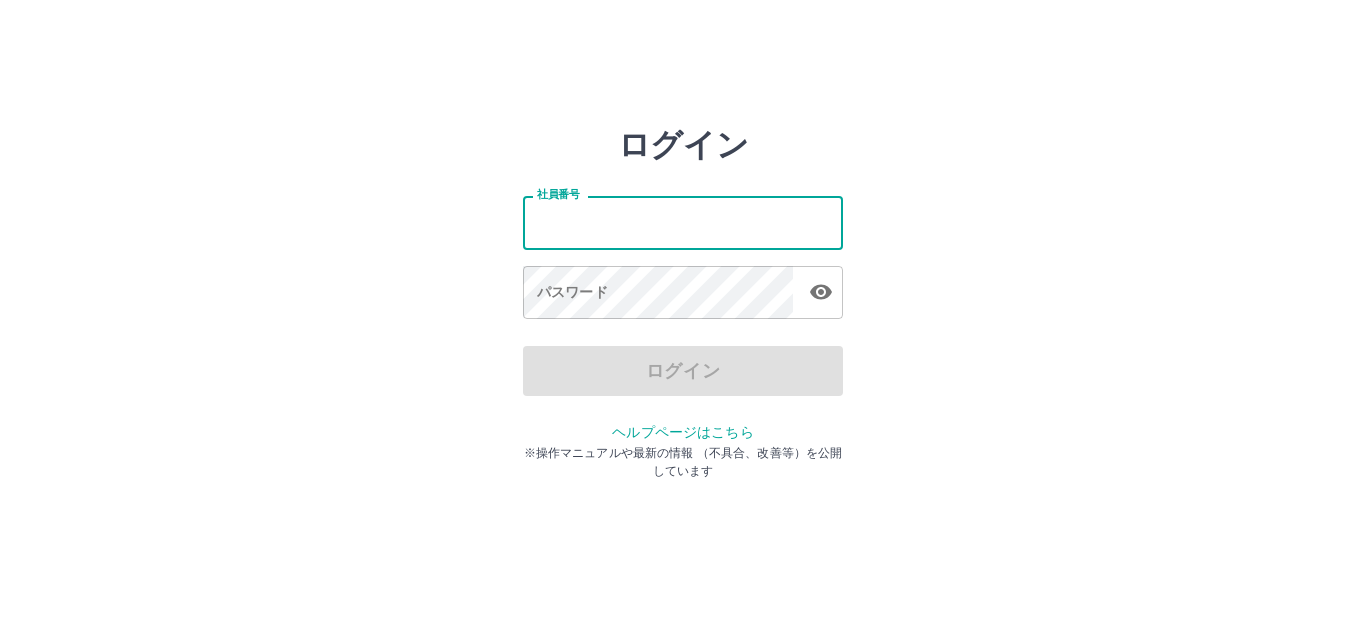 scroll, scrollTop: 0, scrollLeft: 0, axis: both 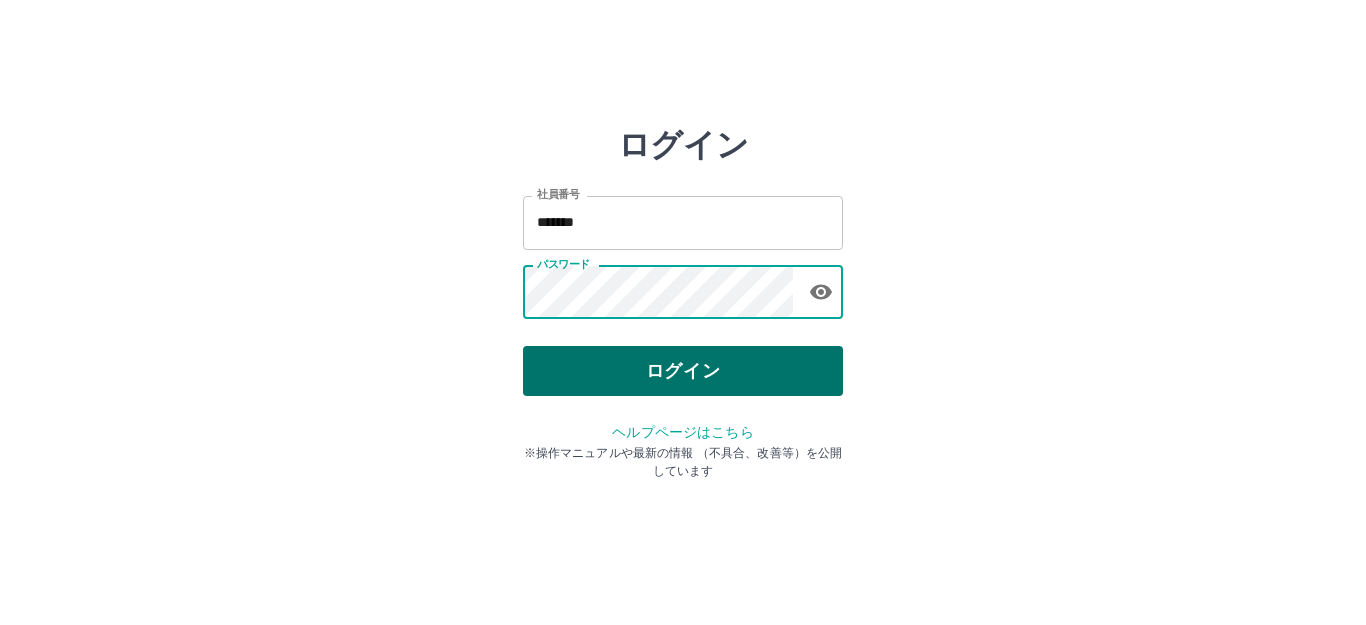 click on "ログイン" at bounding box center (683, 371) 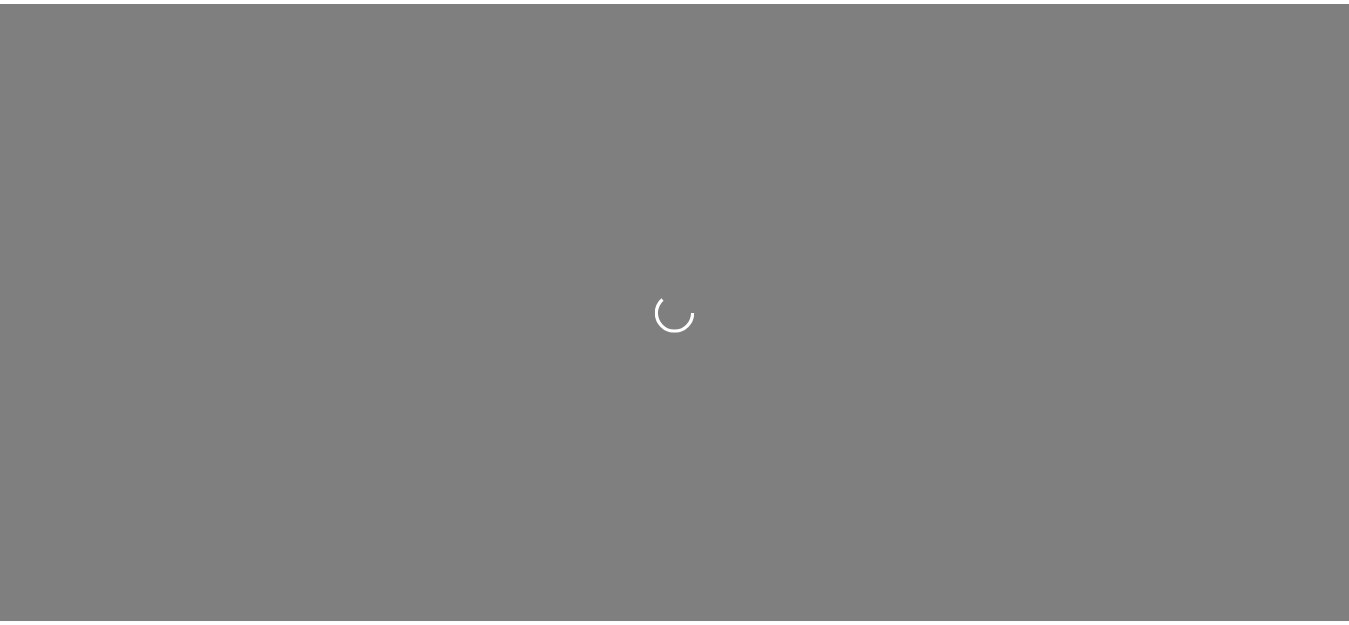 scroll, scrollTop: 0, scrollLeft: 0, axis: both 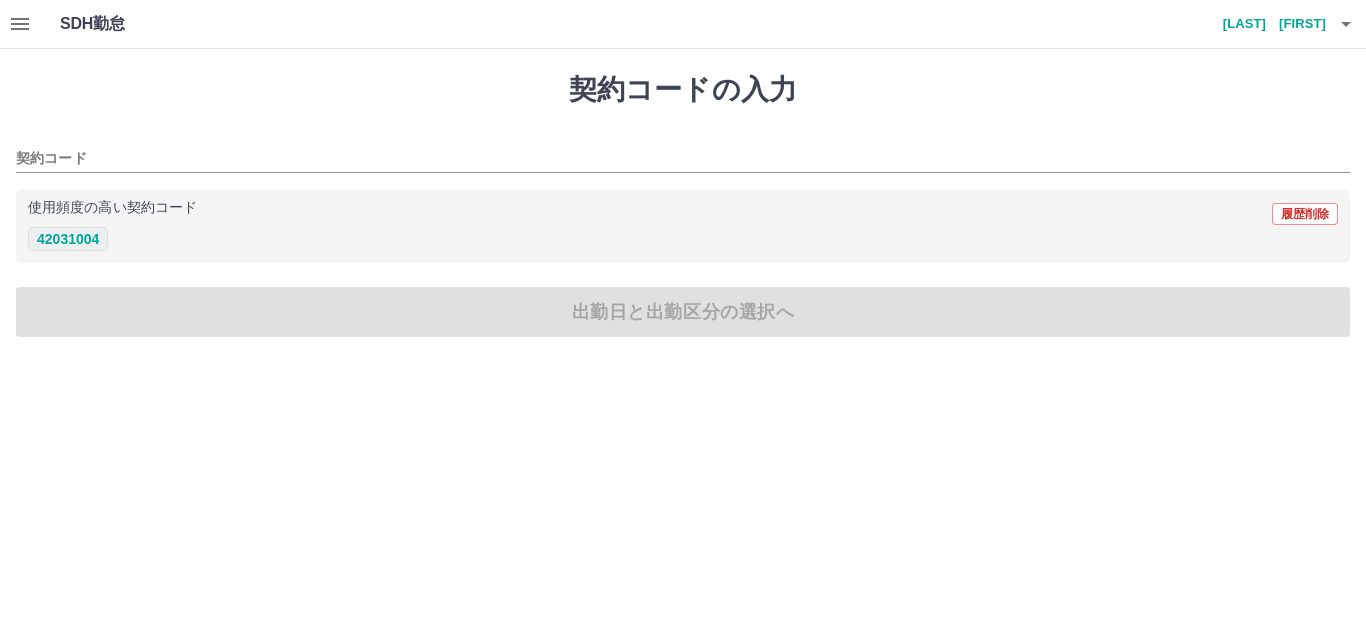 click on "42031004" at bounding box center (68, 239) 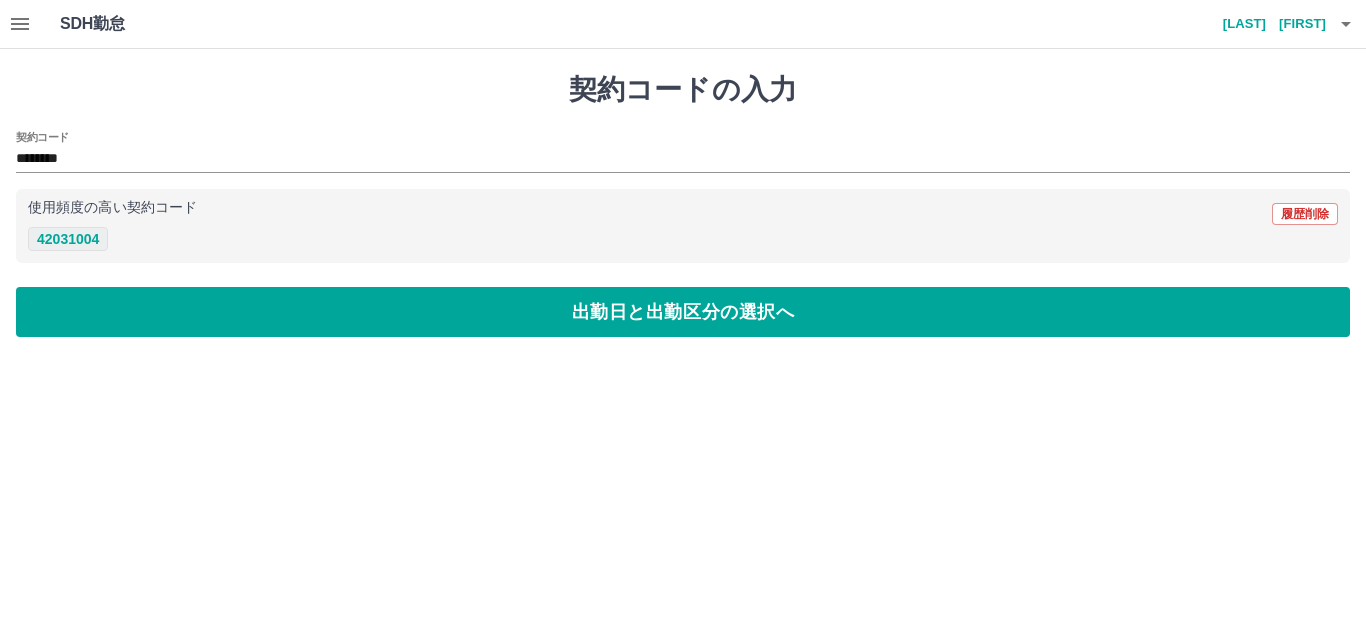 type on "********" 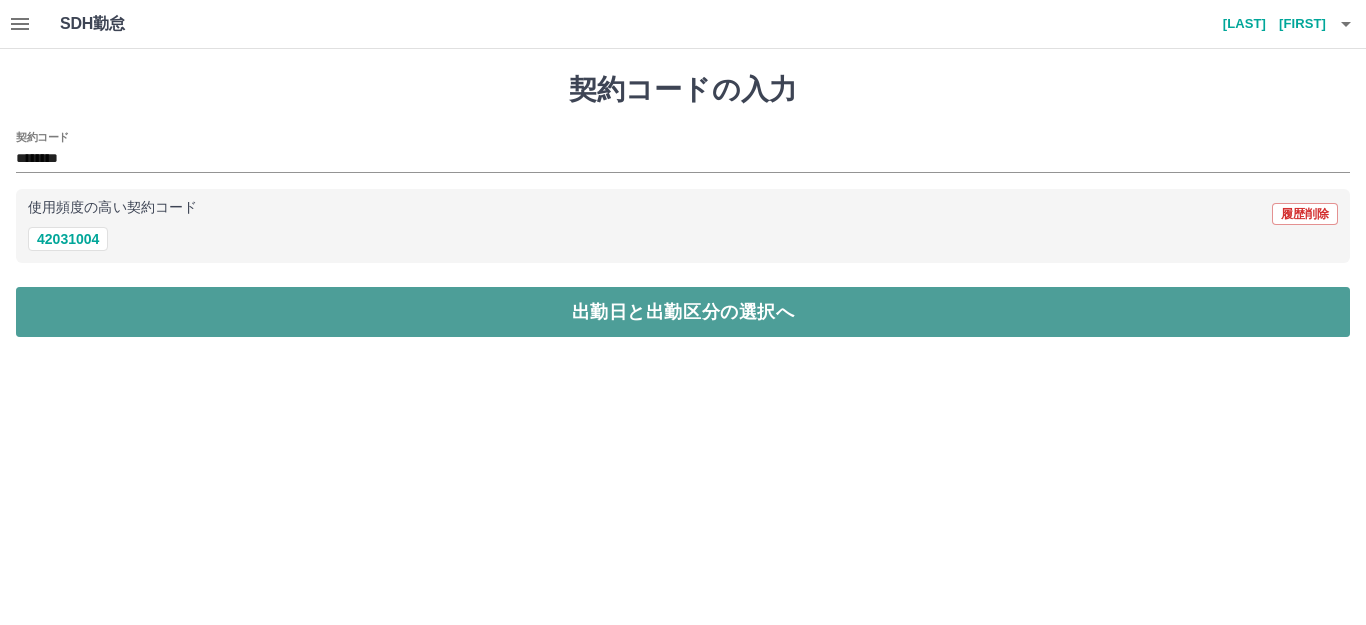 click on "出勤日と出勤区分の選択へ" at bounding box center (683, 312) 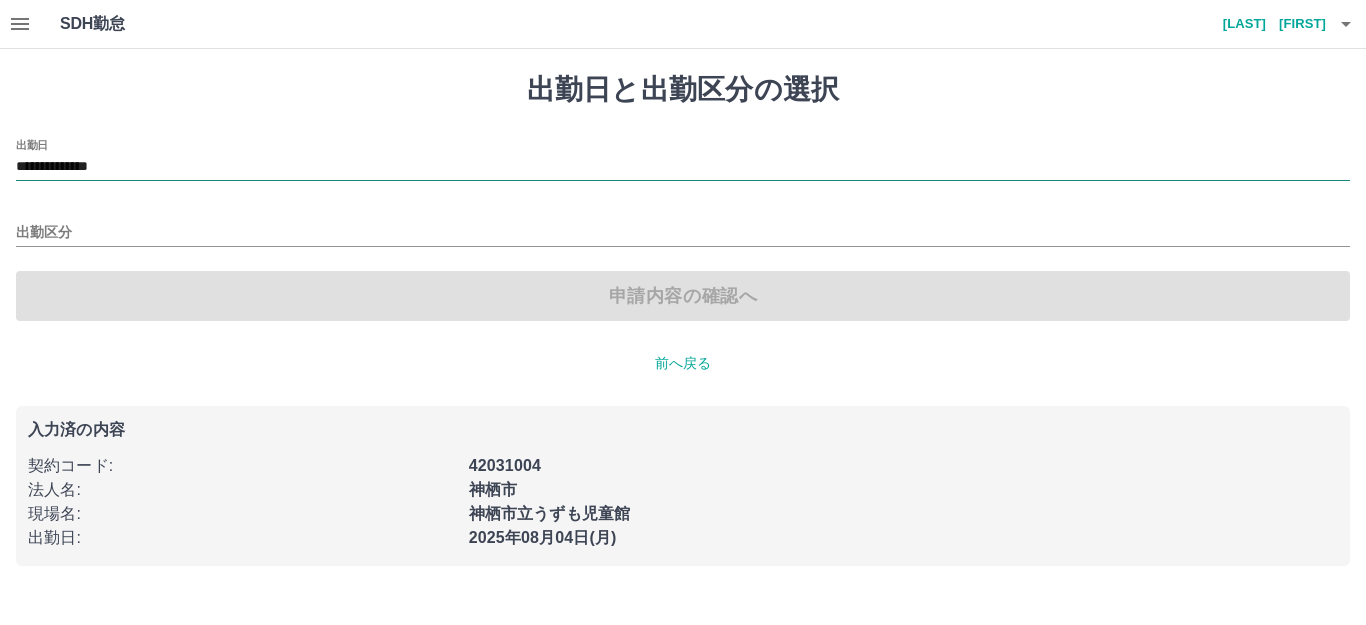 click on "**********" at bounding box center (683, 167) 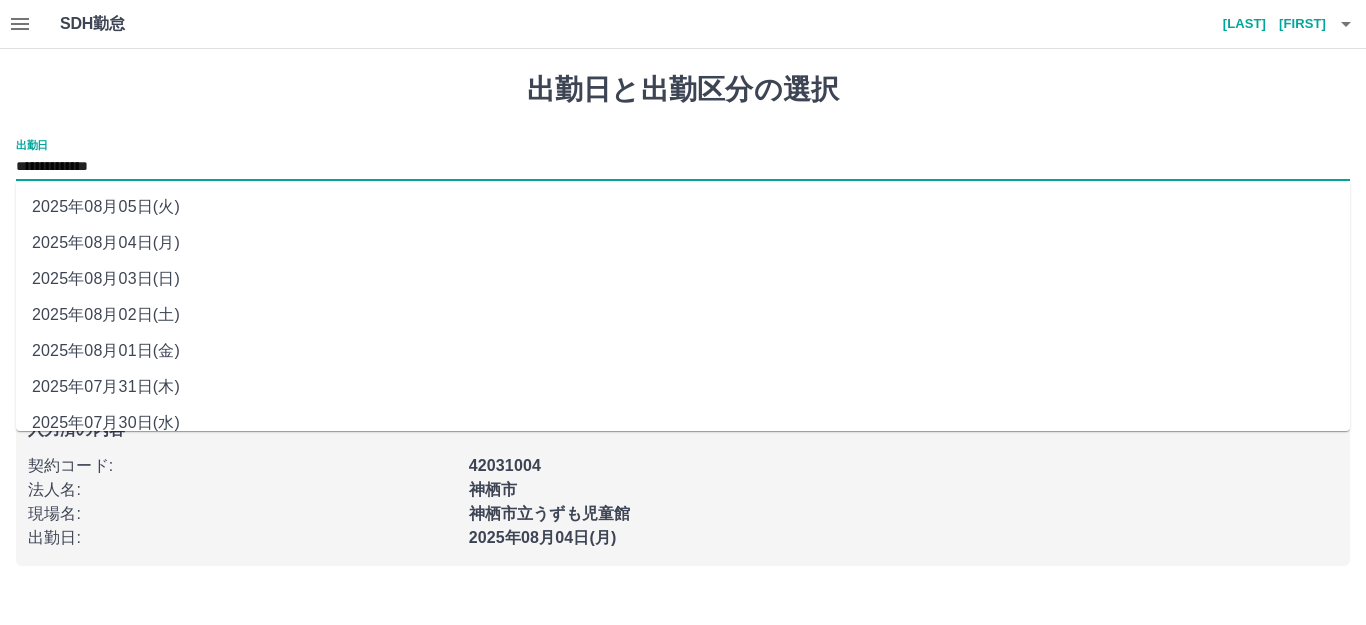 click on "2025年08月02日(土)" at bounding box center [683, 315] 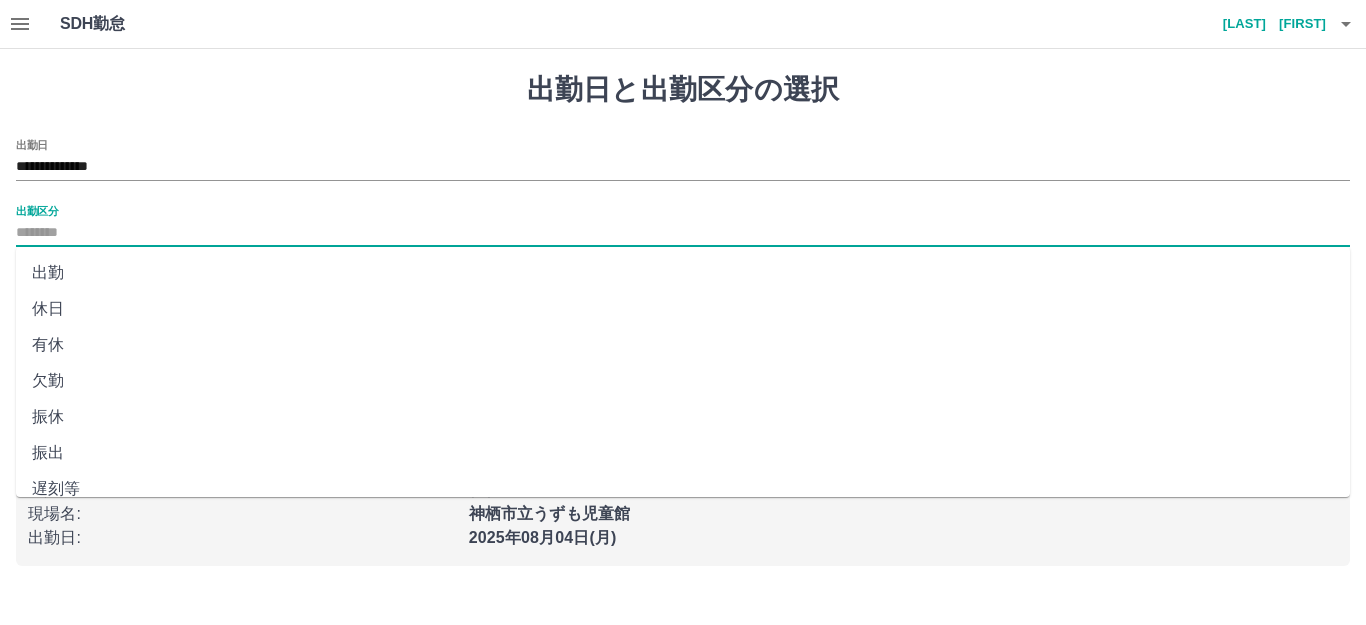 click on "出勤区分" at bounding box center [683, 233] 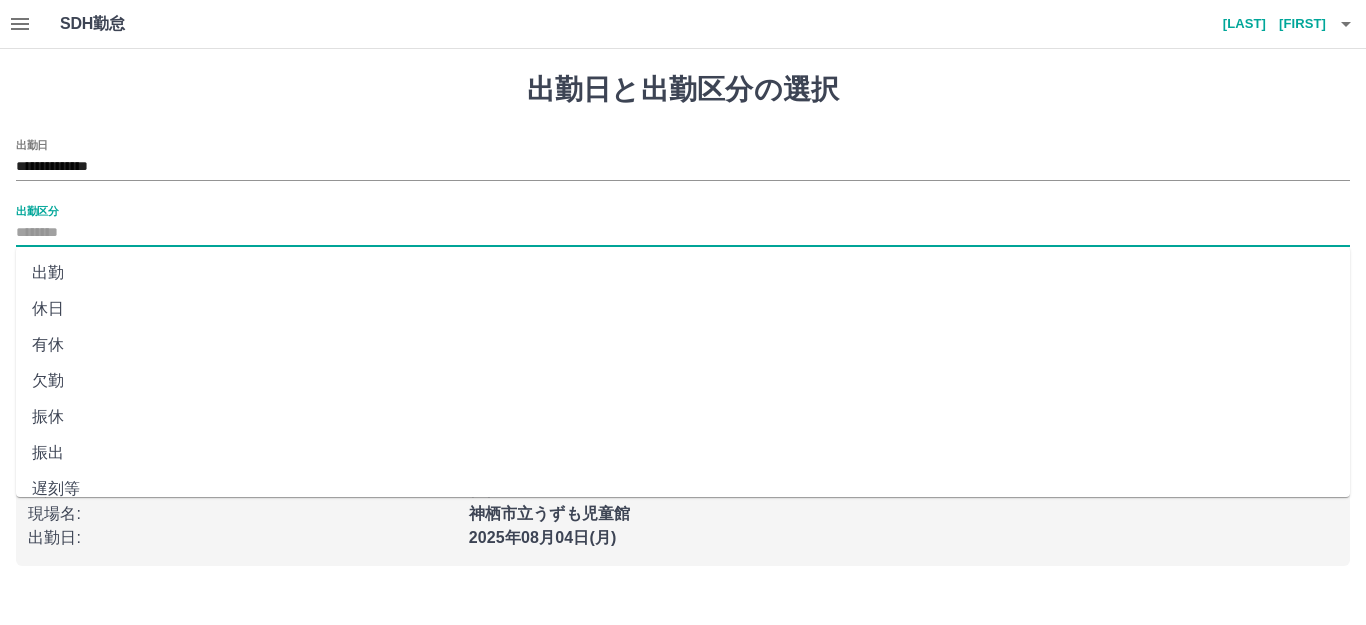 click on "出勤" at bounding box center [683, 273] 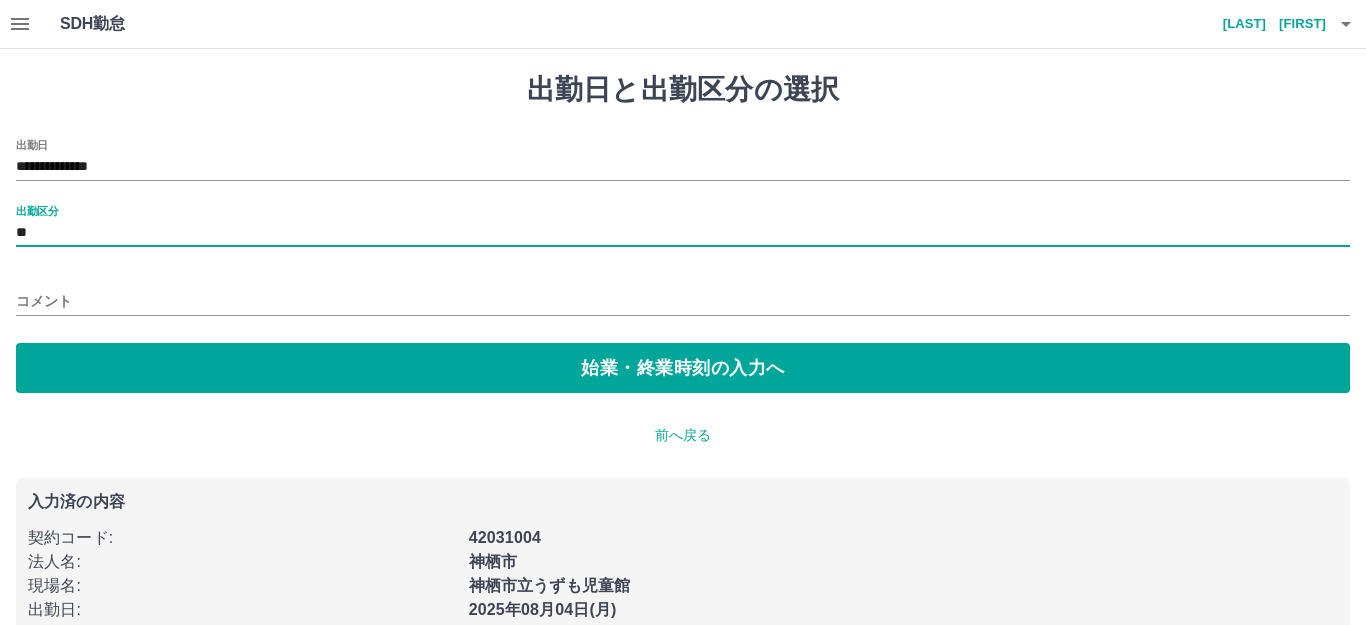 type on "**" 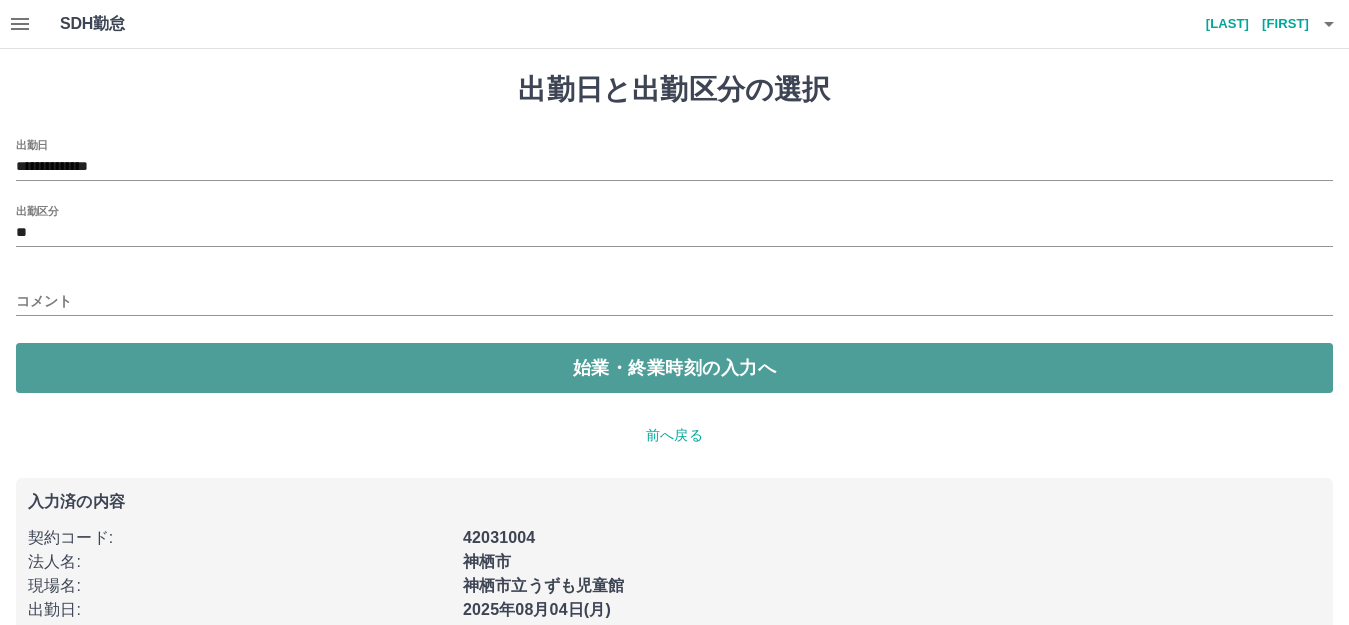 click on "始業・終業時刻の入力へ" at bounding box center (674, 368) 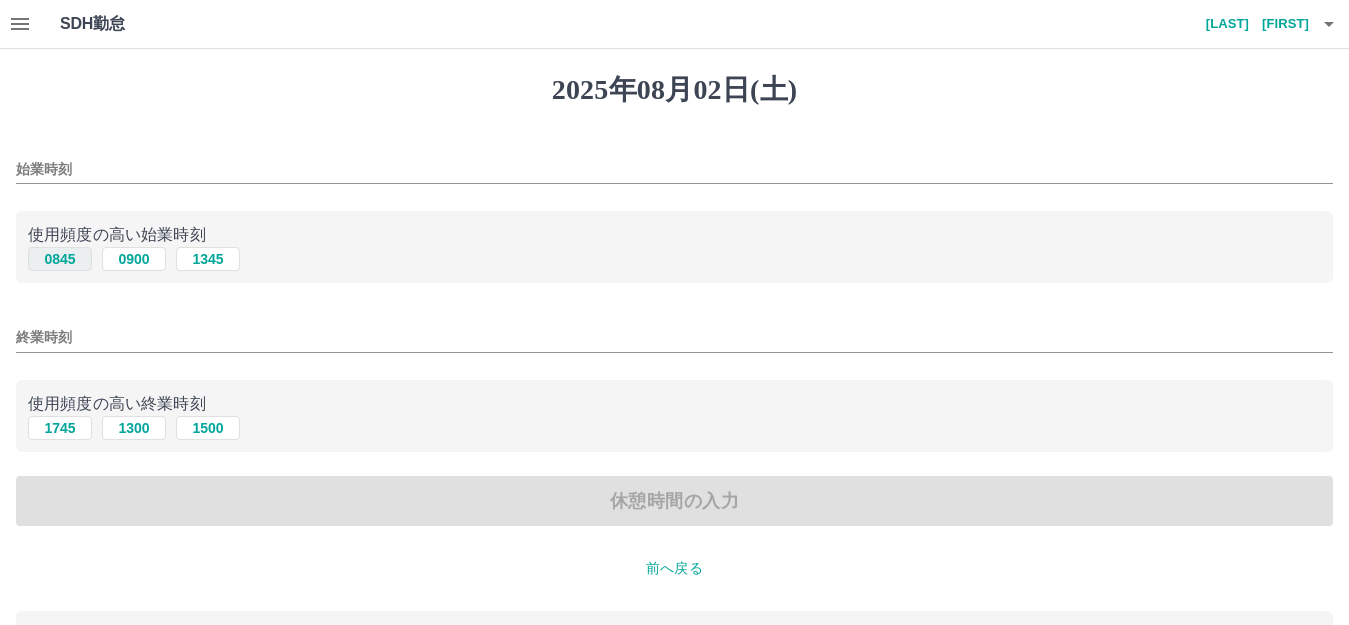 click on "0845" at bounding box center [60, 259] 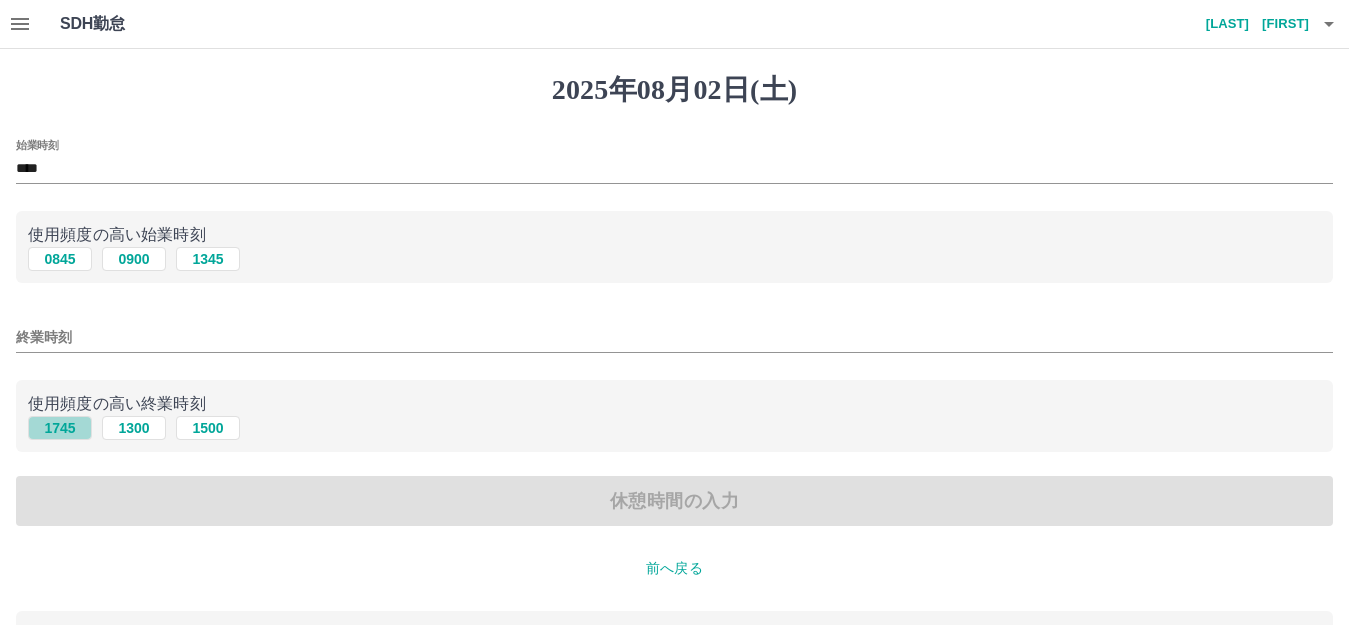 click on "1745" at bounding box center (60, 428) 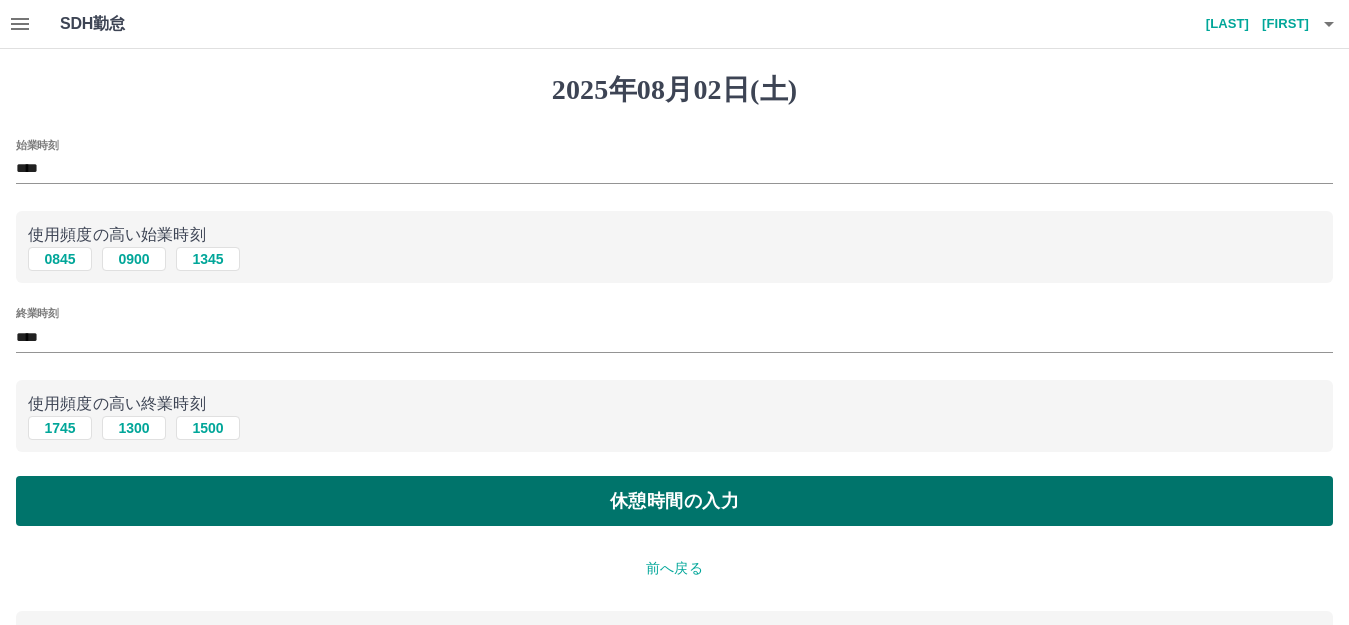 click on "休憩時間の入力" at bounding box center (674, 501) 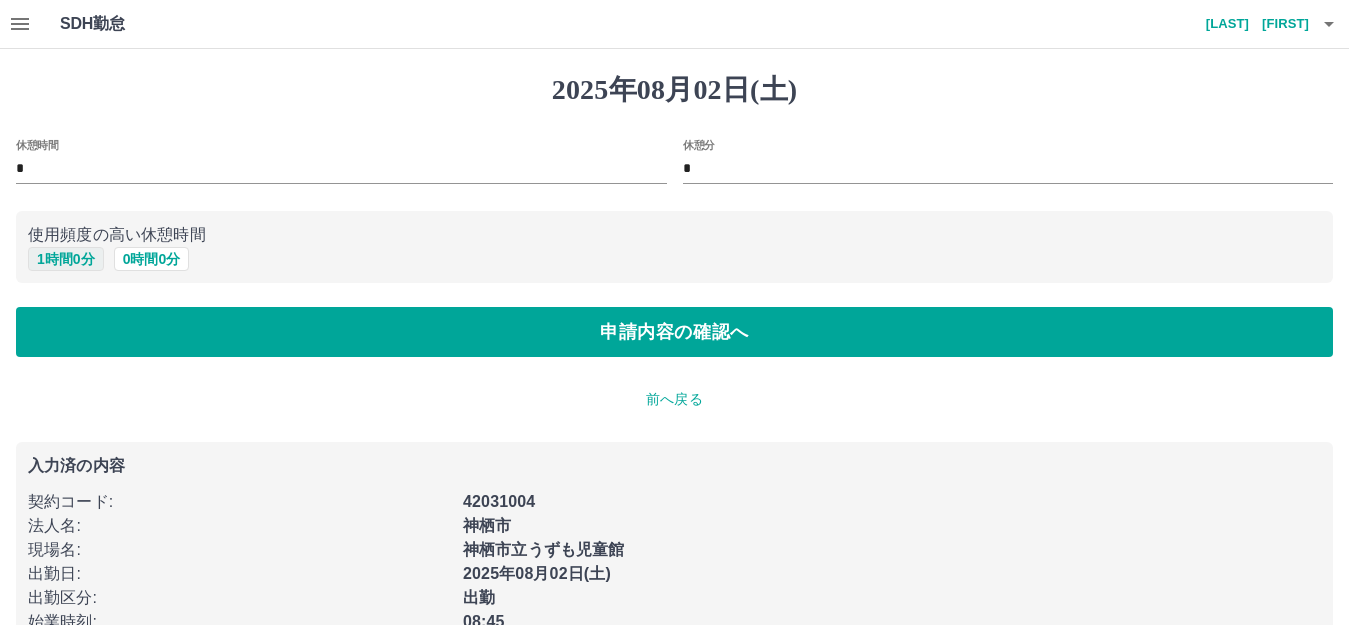 click on "1 時間 0 分" at bounding box center (66, 259) 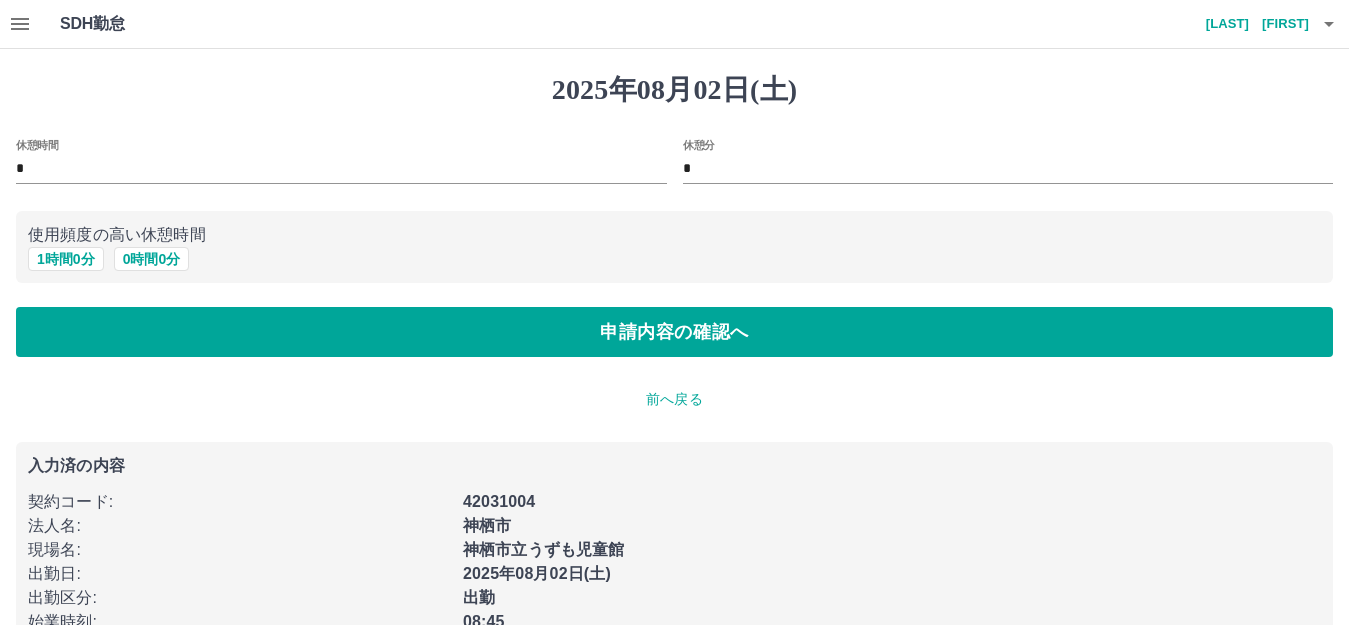 click on "2025年08月02日(土) 休憩時間 * 休憩分 * 使用頻度の高い休憩時間 1 時間 0 分 0 時間 0 分 申請内容の確認へ 前へ戻る 入力済の内容 契約コード : 42031004 法人名 : 神栖市 現場名 : 神栖市立うずも児童館 出勤日 : 2025年08月02日(土) 出勤区分 : 出勤 始業時刻 : 08:45 終業時刻 : 17:45" at bounding box center [674, 373] 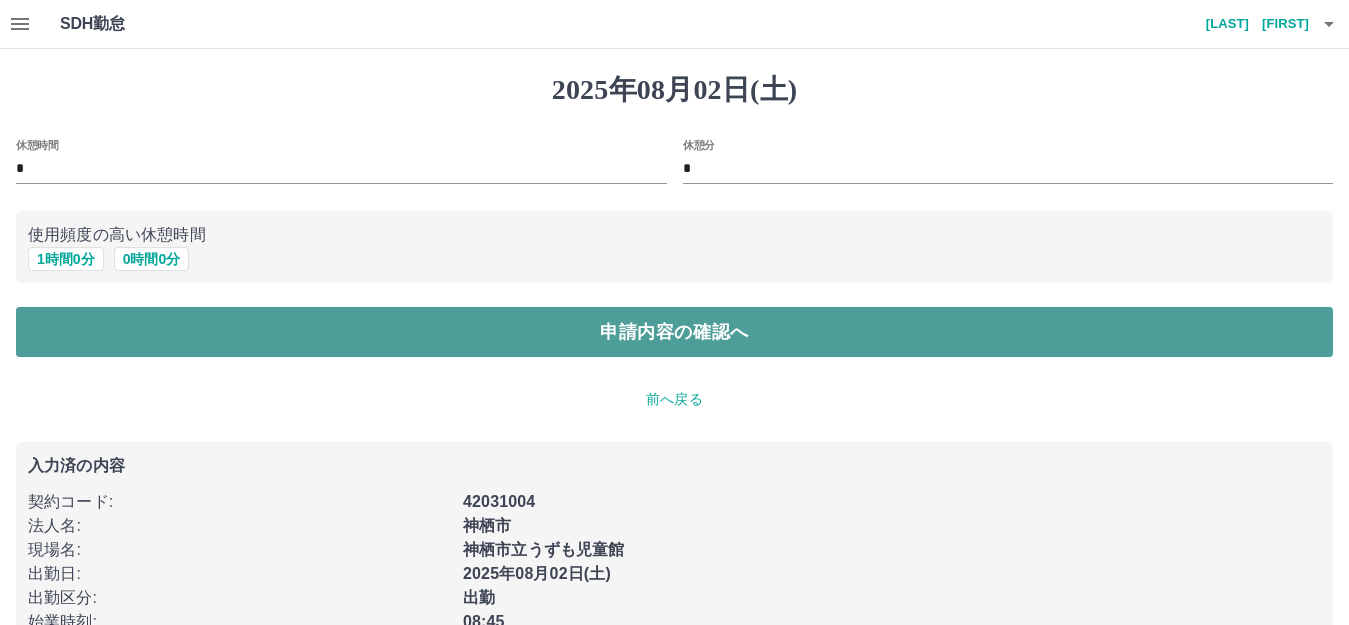 click on "申請内容の確認へ" at bounding box center [674, 332] 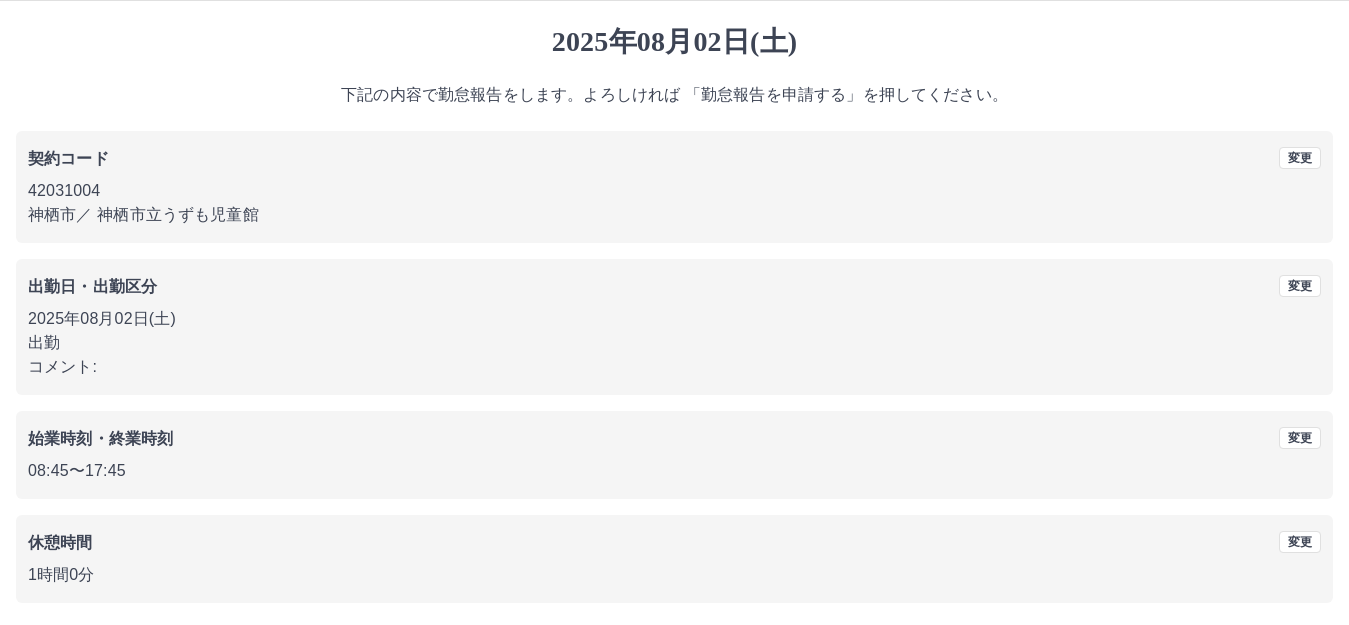 scroll, scrollTop: 124, scrollLeft: 0, axis: vertical 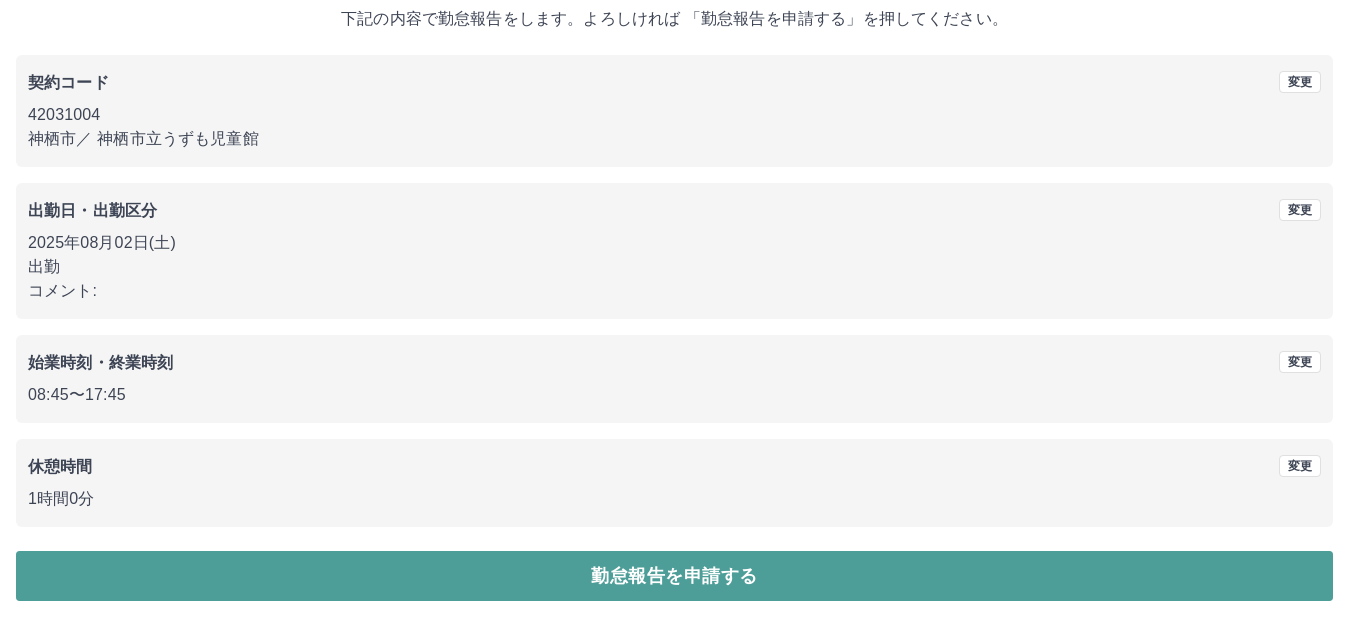 click on "勤怠報告を申請する" at bounding box center (674, 576) 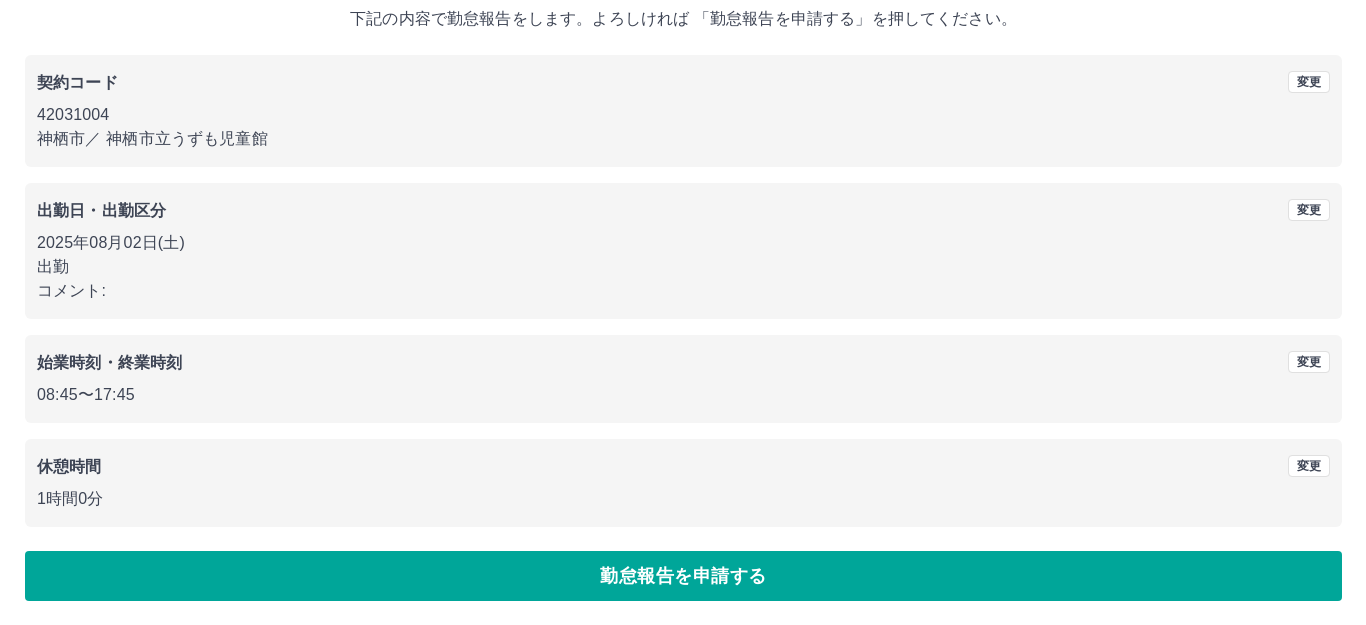 scroll, scrollTop: 0, scrollLeft: 0, axis: both 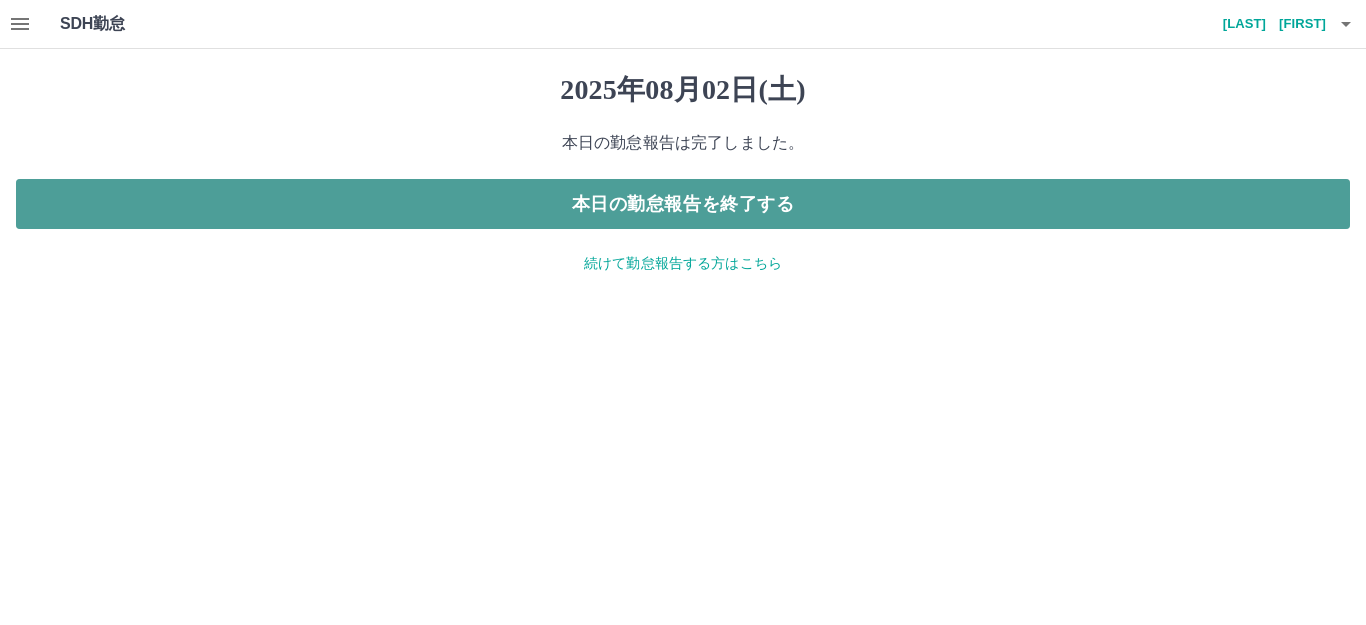 click on "本日の勤怠報告を終了する" at bounding box center [683, 204] 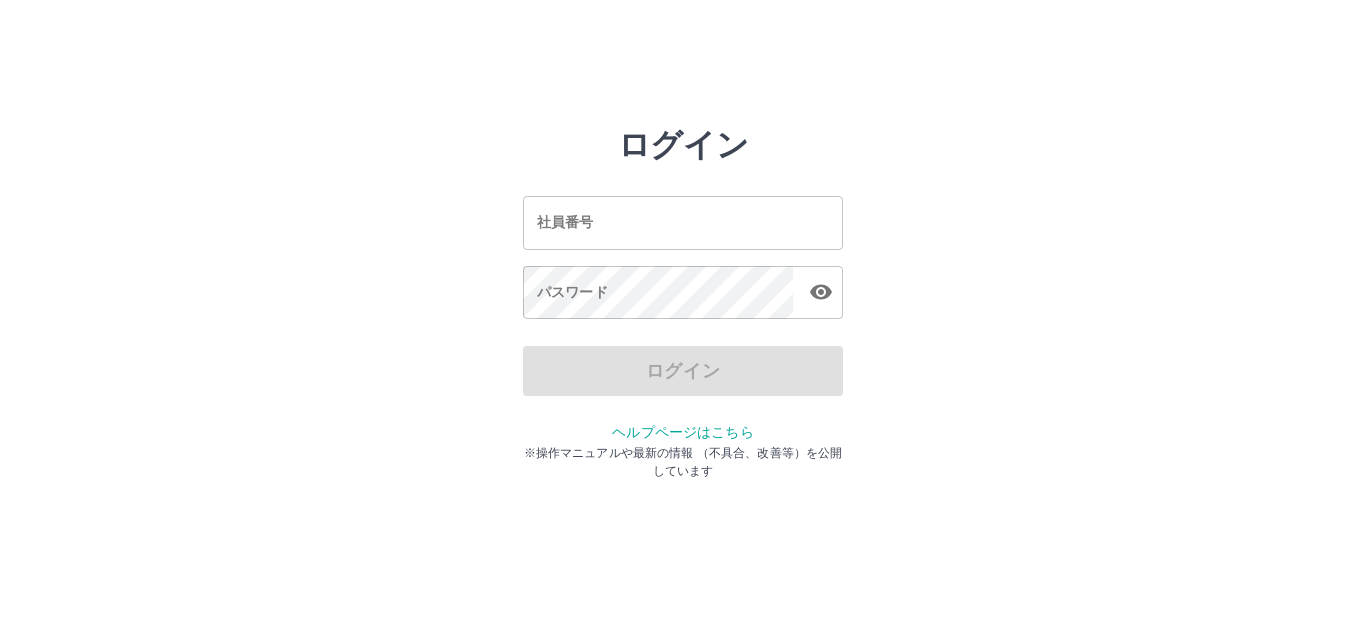 scroll, scrollTop: 0, scrollLeft: 0, axis: both 